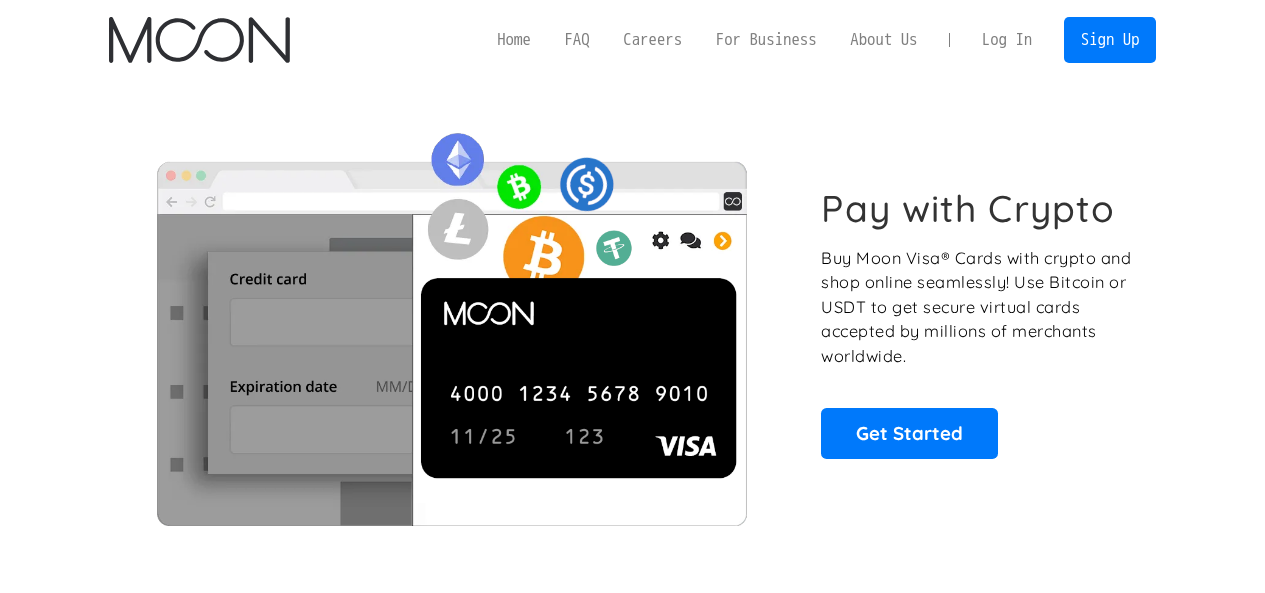 scroll, scrollTop: 0, scrollLeft: 0, axis: both 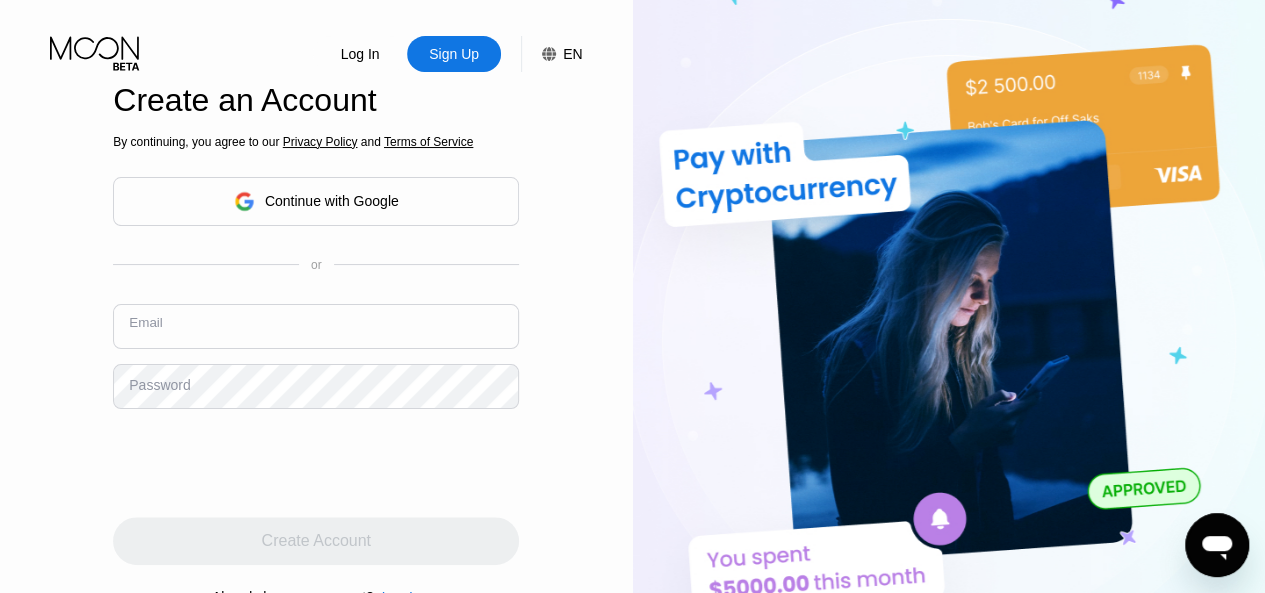 click at bounding box center [316, 326] 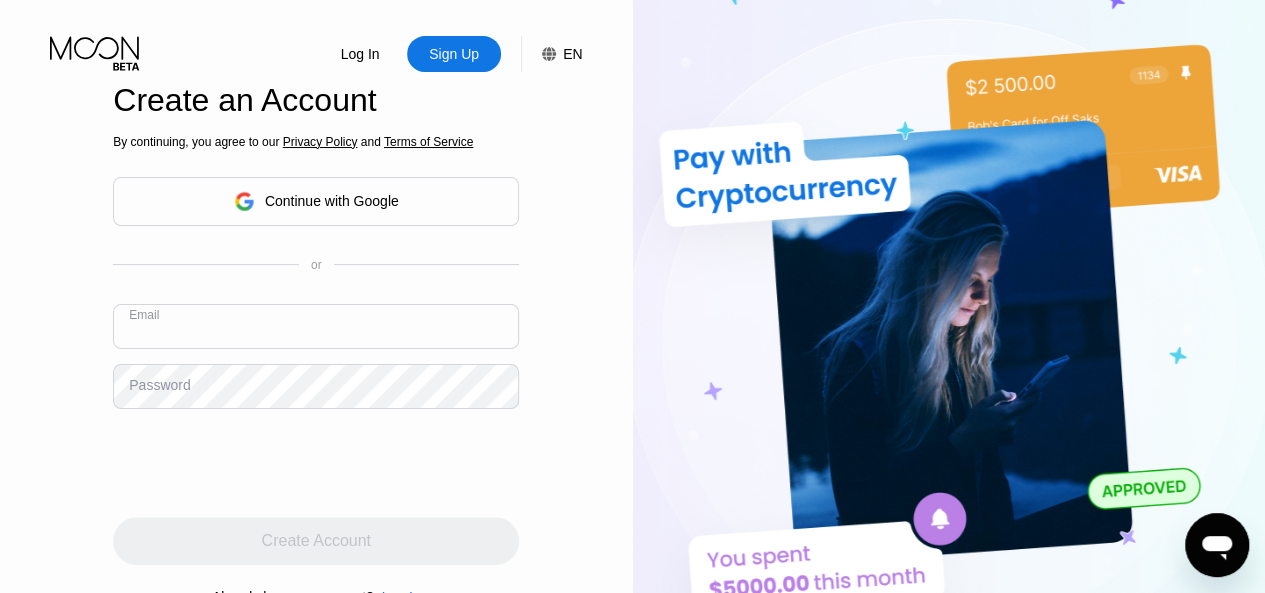 click on "Continue with Google" at bounding box center (332, 201) 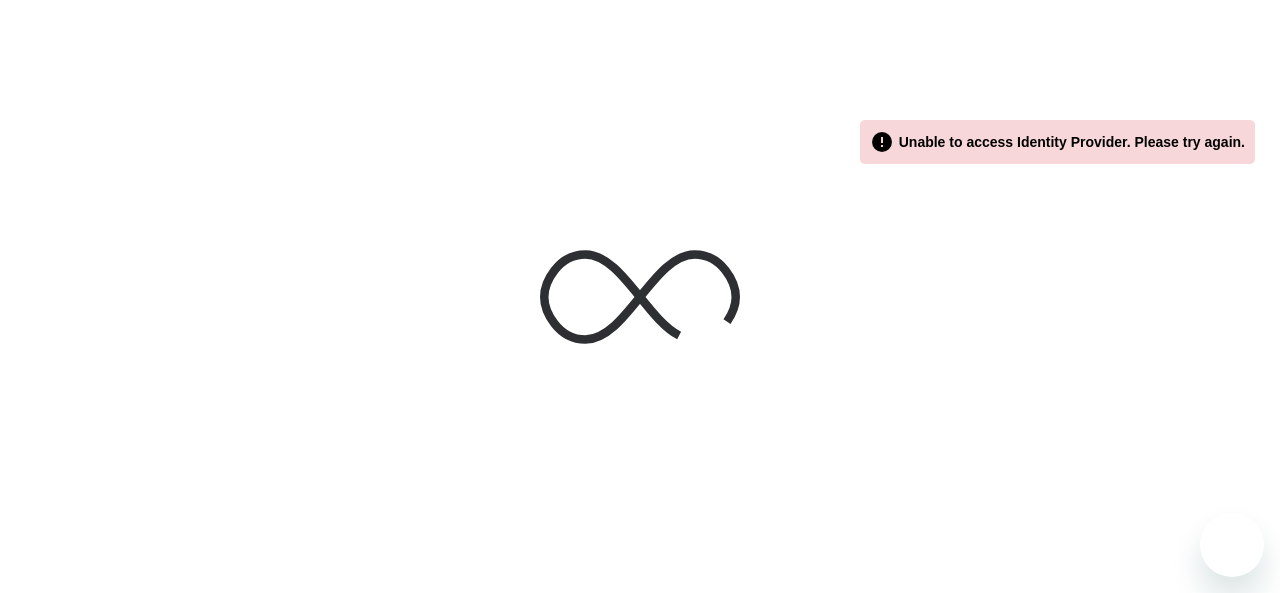 scroll, scrollTop: 0, scrollLeft: 0, axis: both 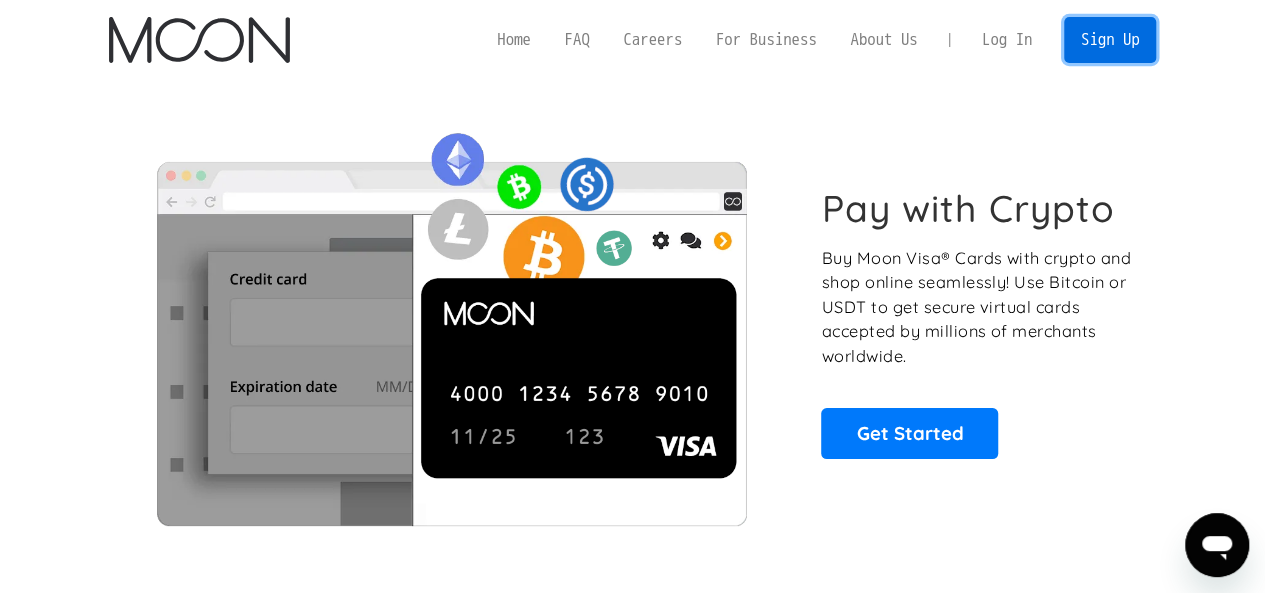 click on "Sign Up" at bounding box center [1110, 39] 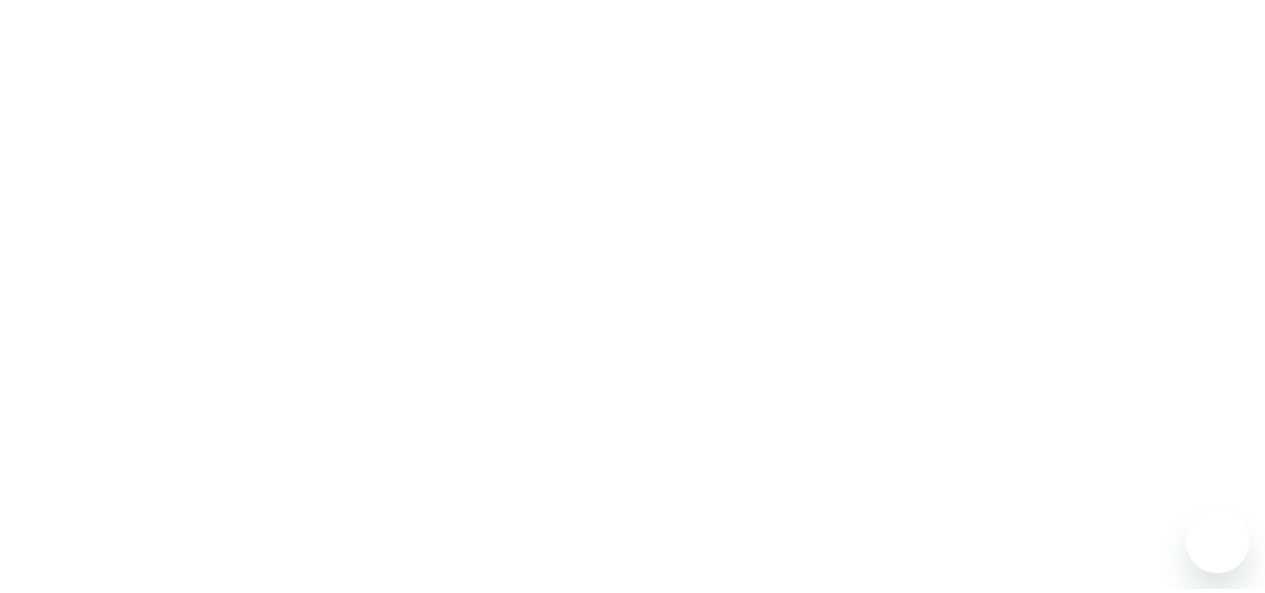 scroll, scrollTop: 0, scrollLeft: 0, axis: both 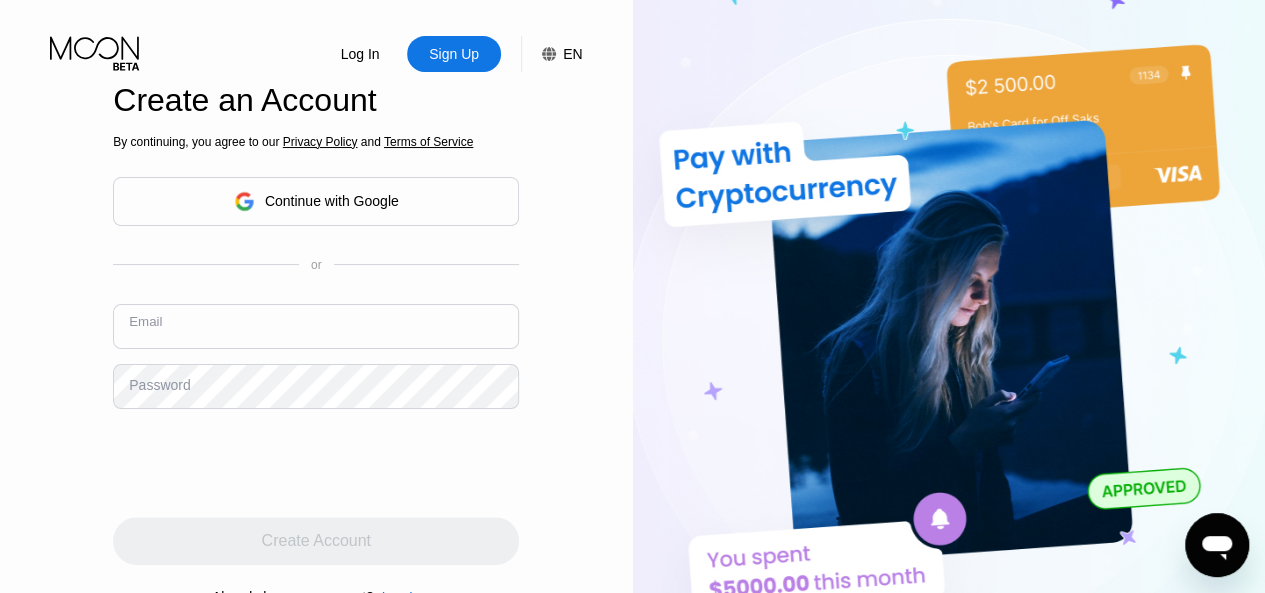 click at bounding box center (316, 326) 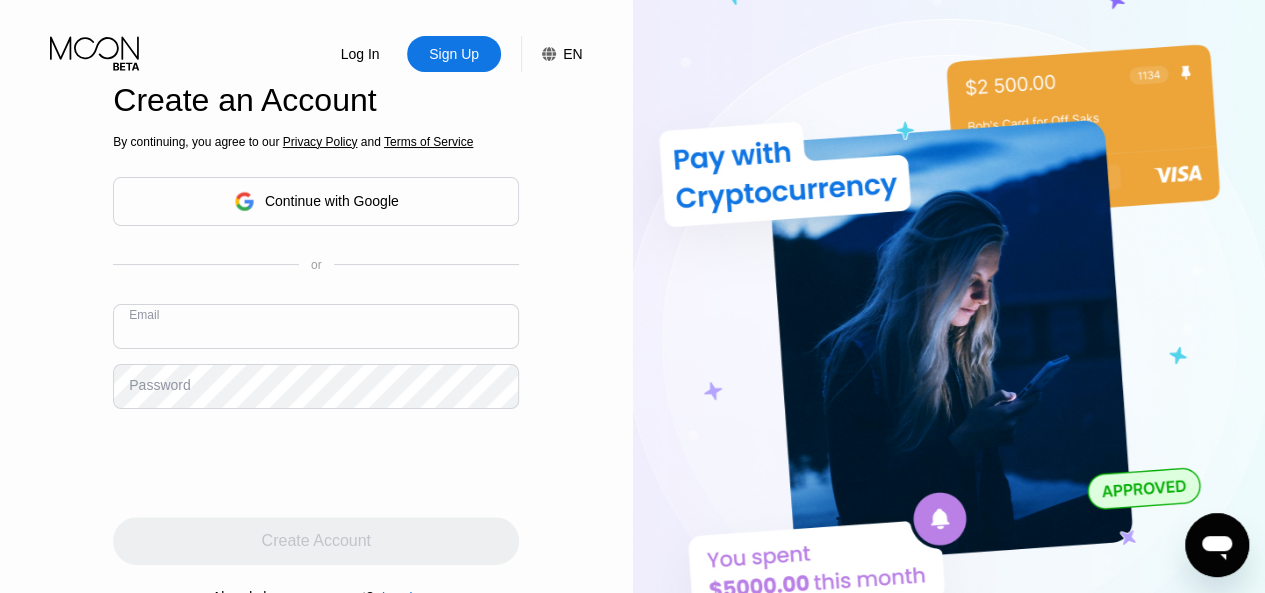 paste on "unlimitedrays03@example.com" 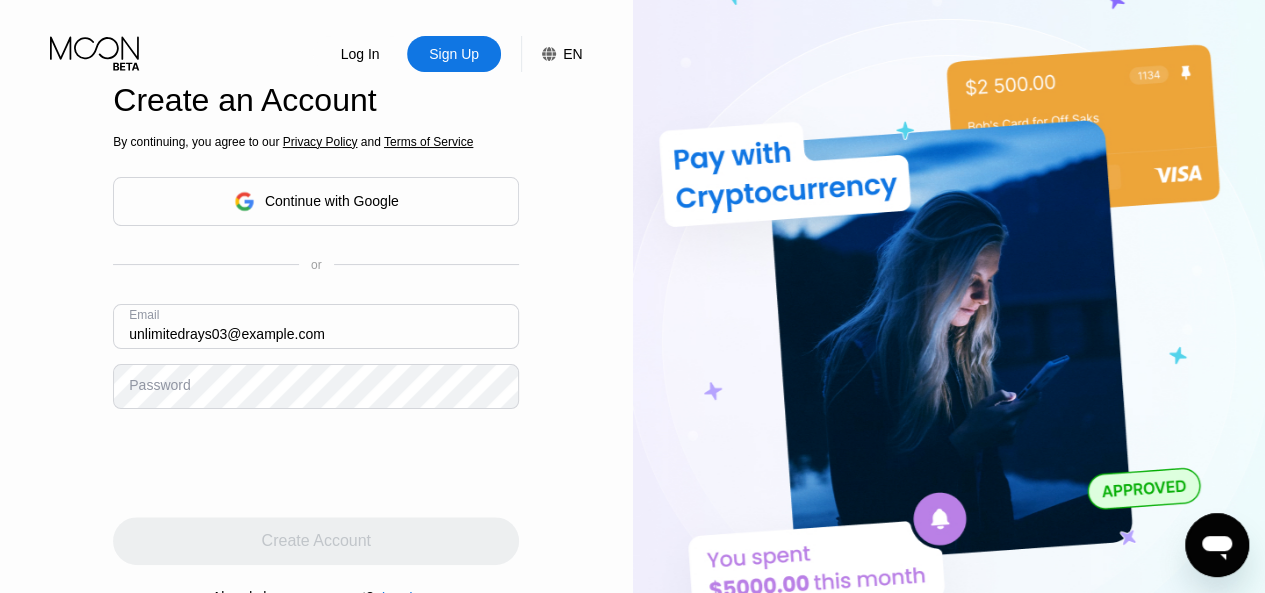 type on "unlimitedrays03@[EMAIL]" 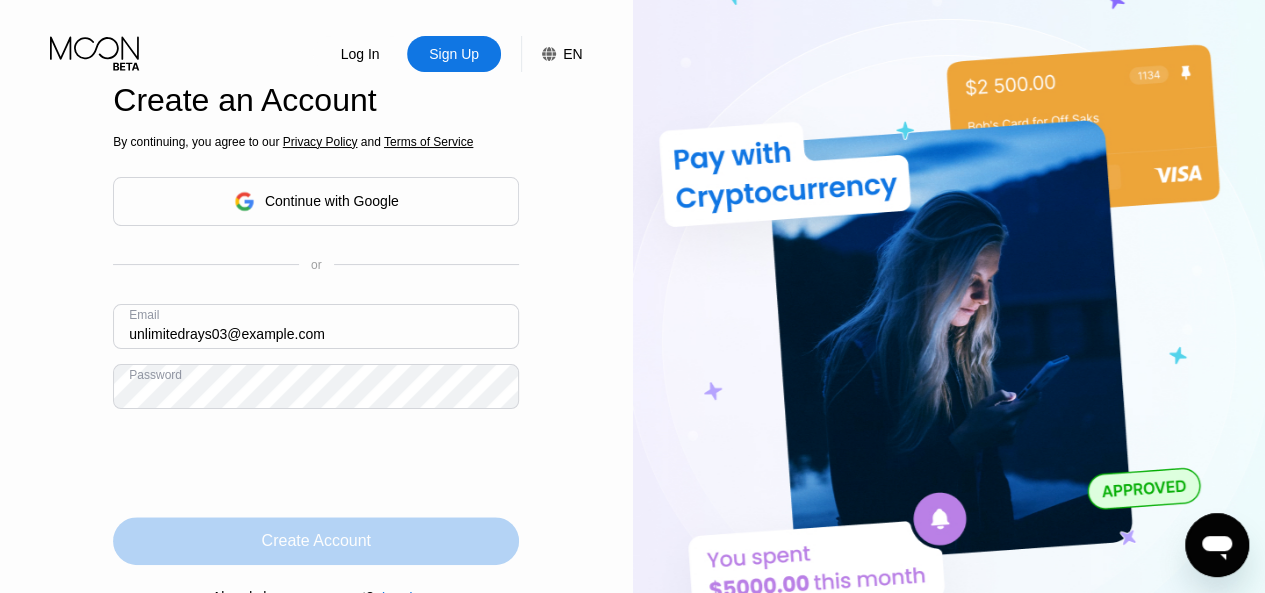 click on "Create Account" at bounding box center (316, 541) 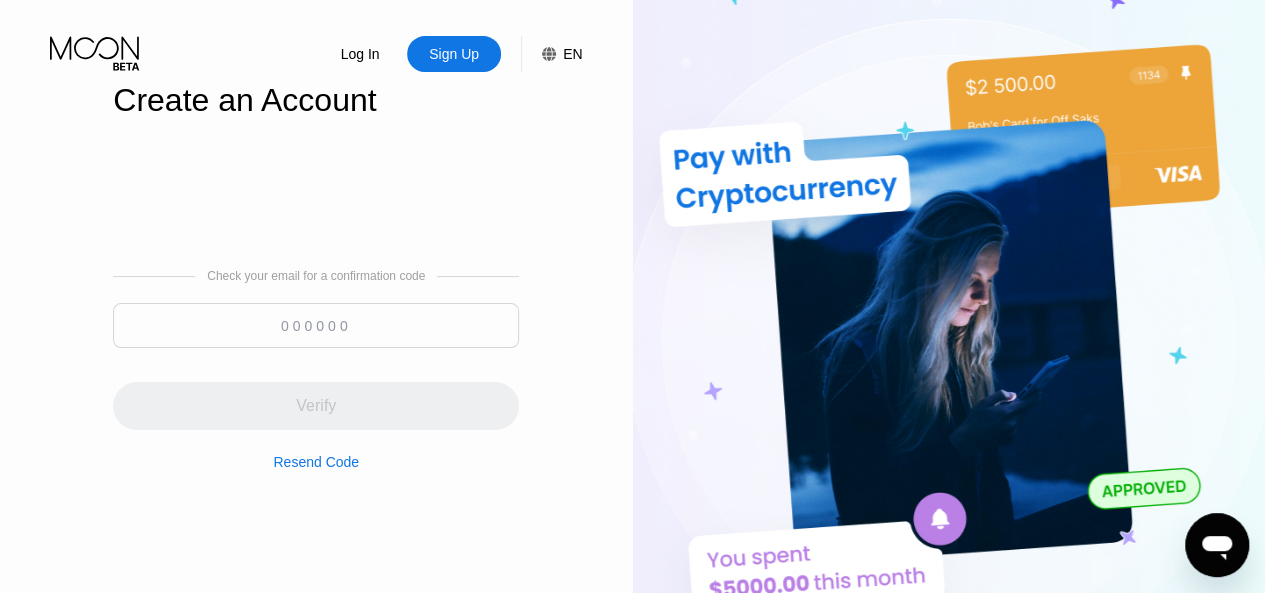 click at bounding box center (316, 325) 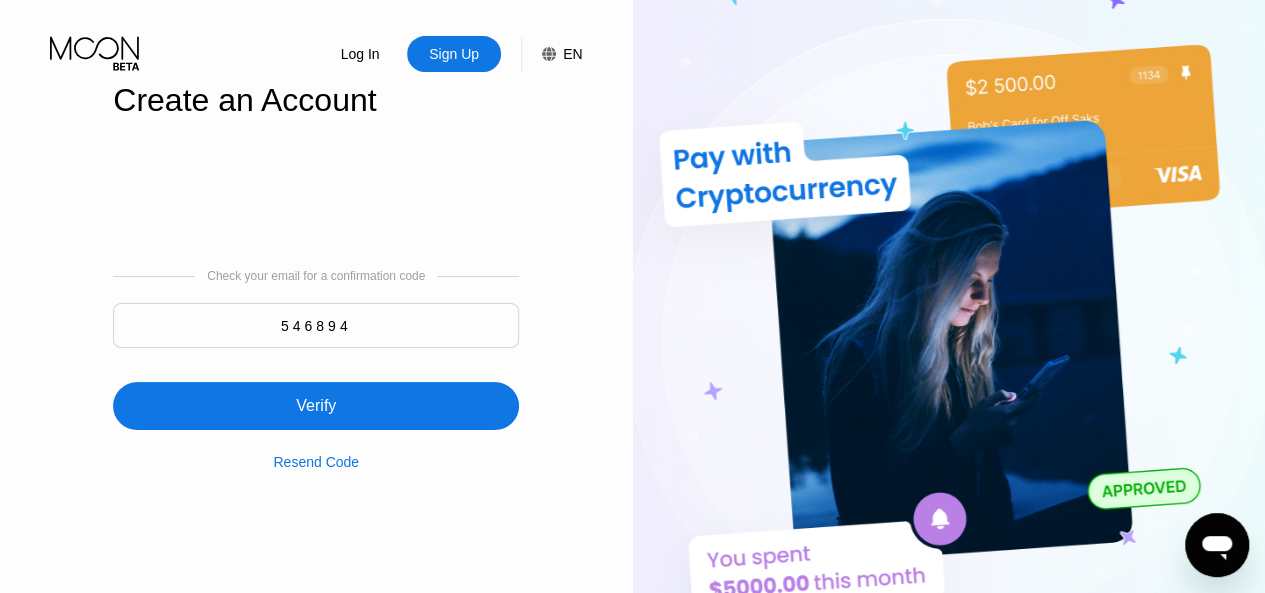 type on "546894" 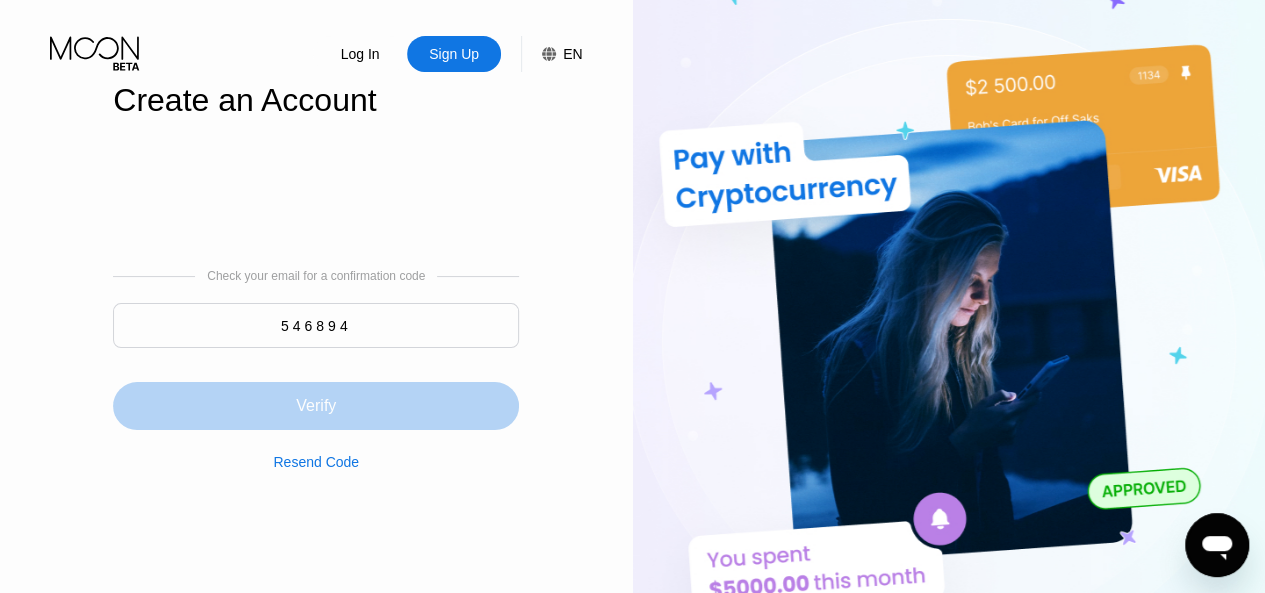 click on "Verify" at bounding box center [316, 406] 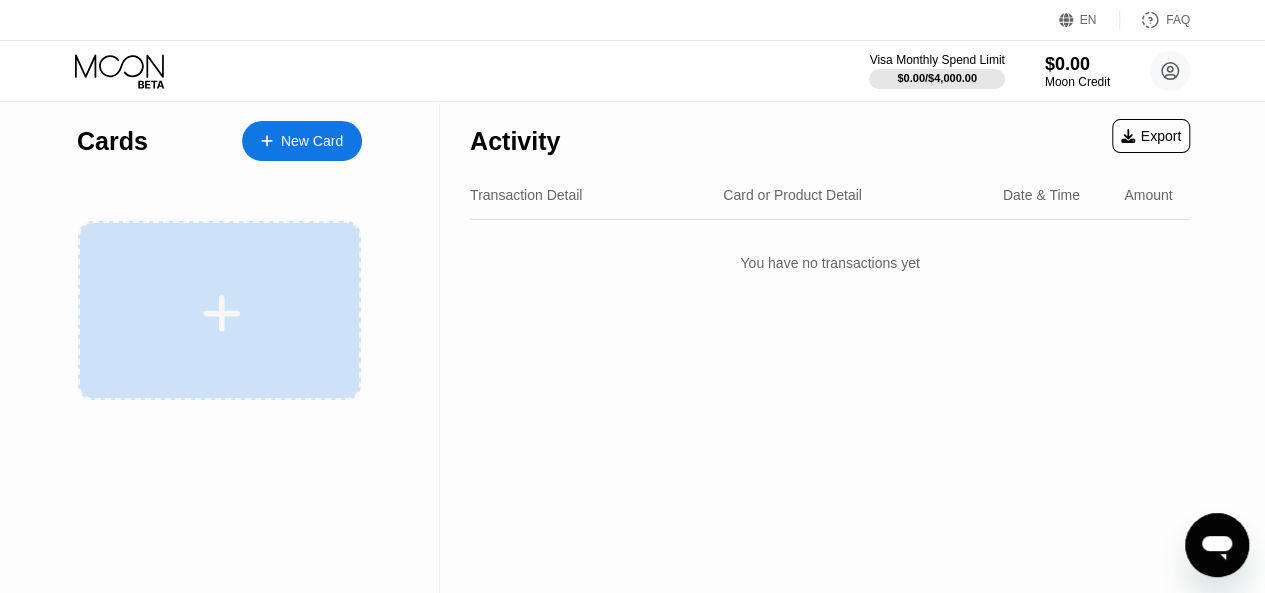 click 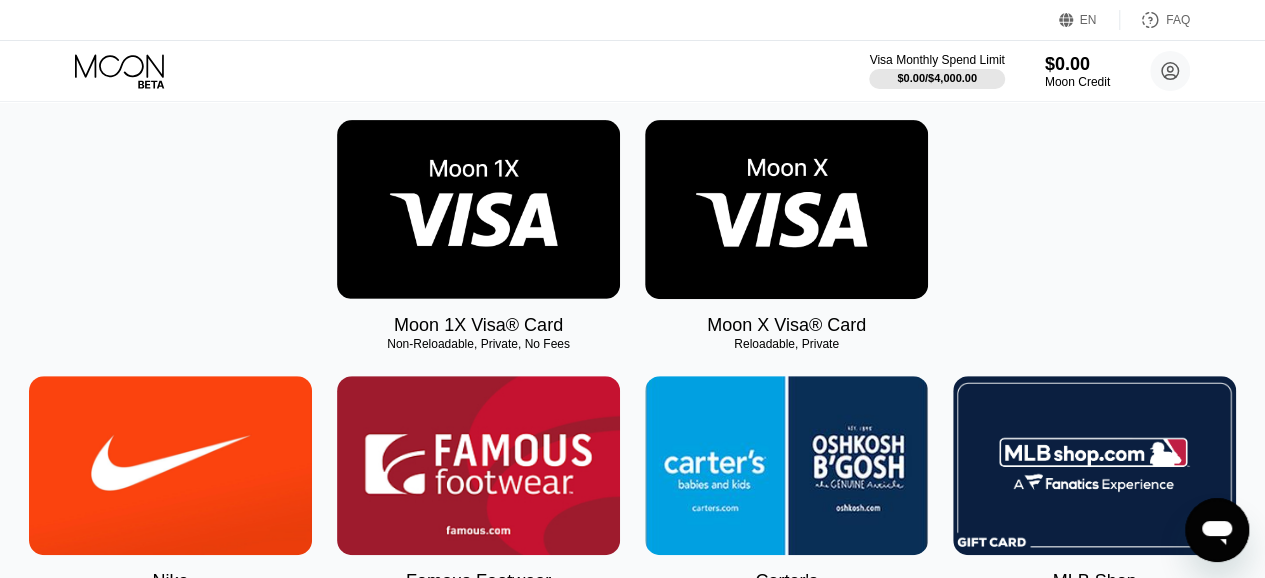 scroll, scrollTop: 0, scrollLeft: 0, axis: both 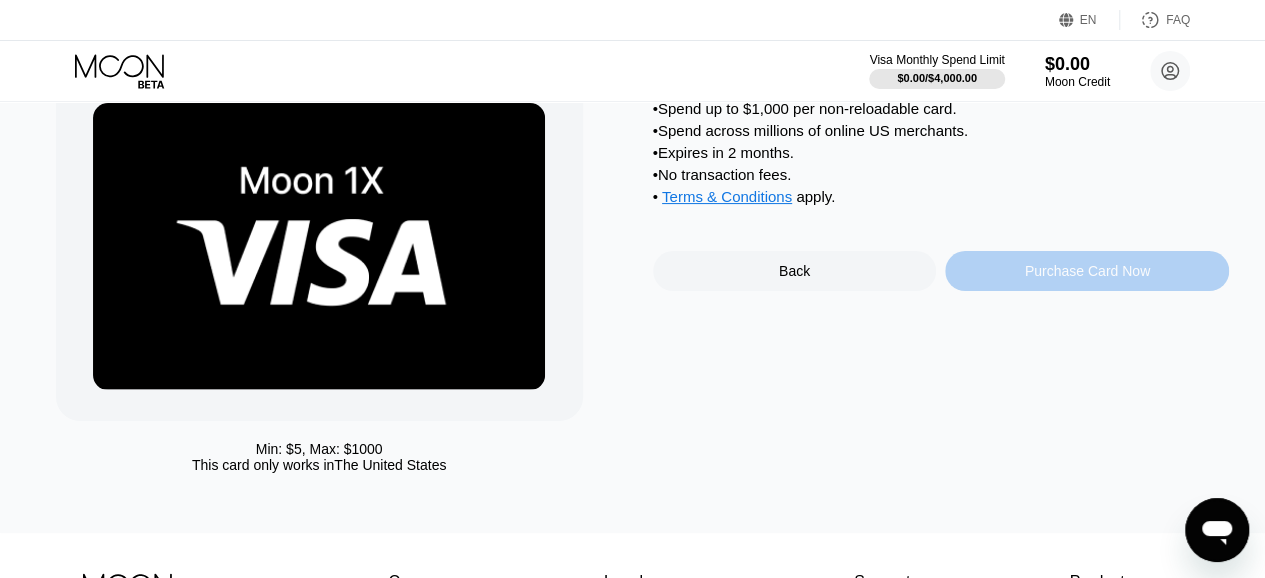 click on "Purchase Card Now" at bounding box center [1087, 271] 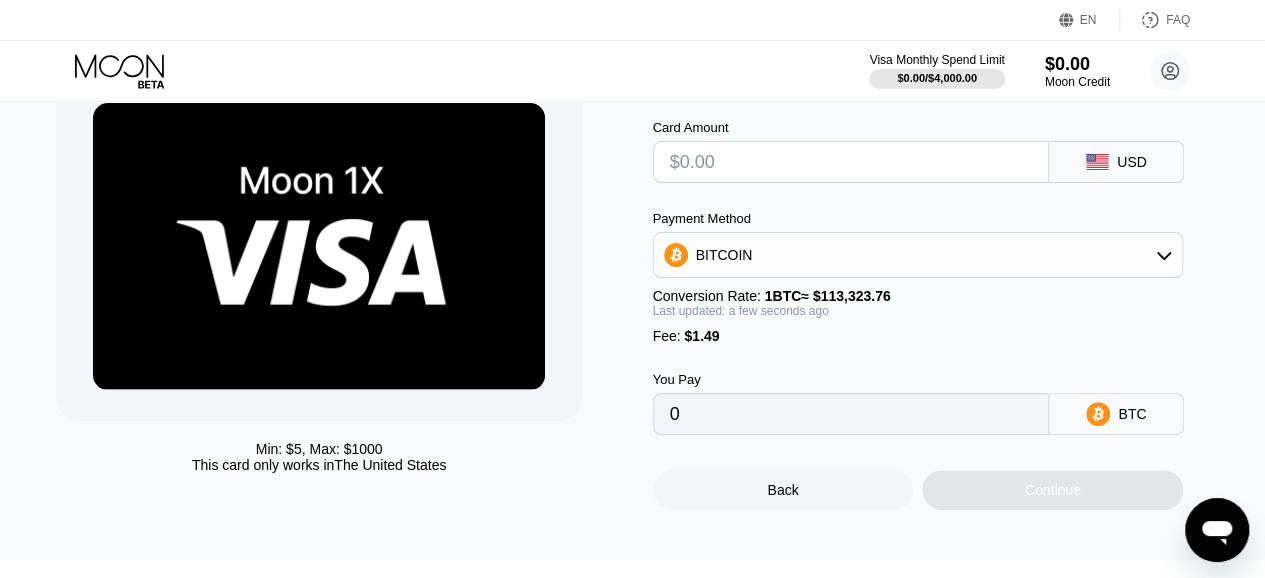 click at bounding box center (851, 162) 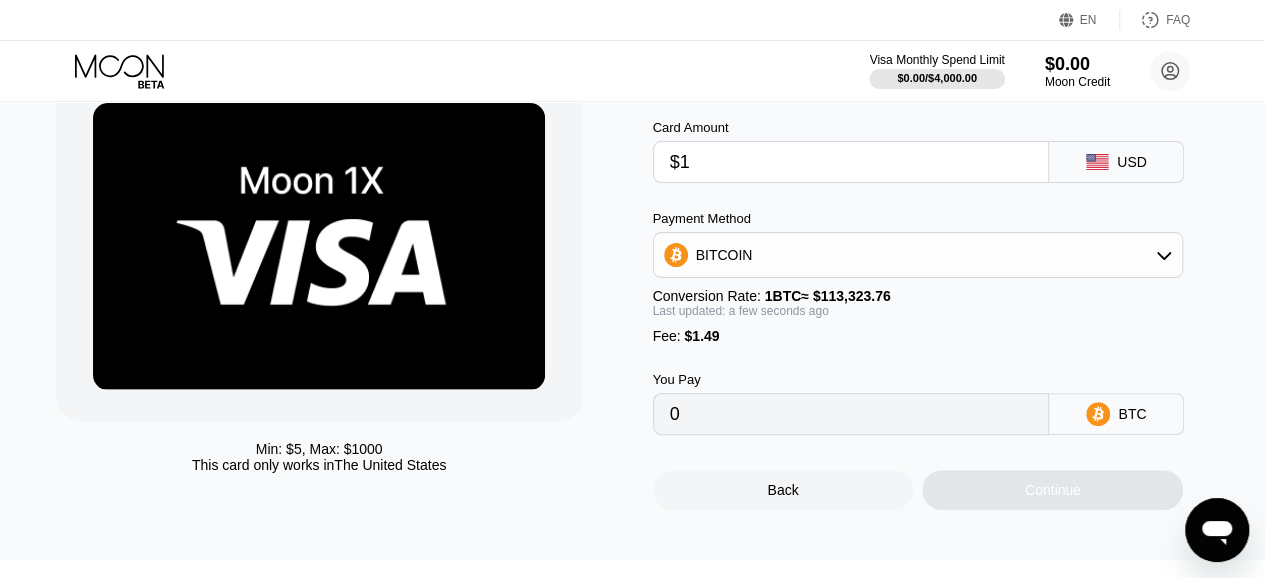 type on "0.00002198" 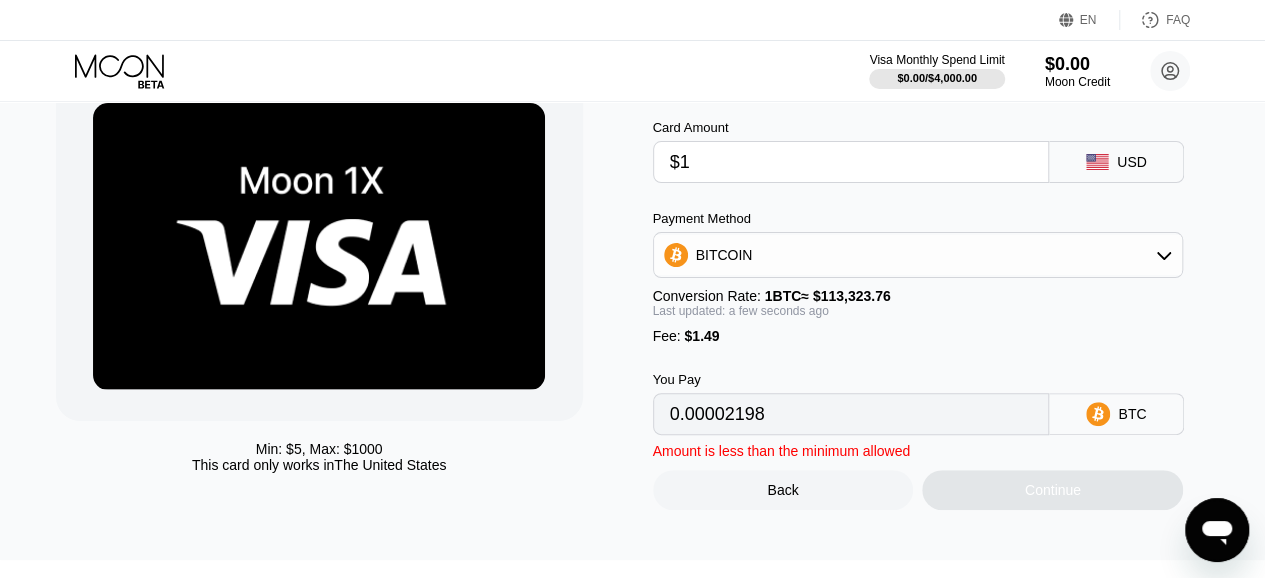 type on "$15" 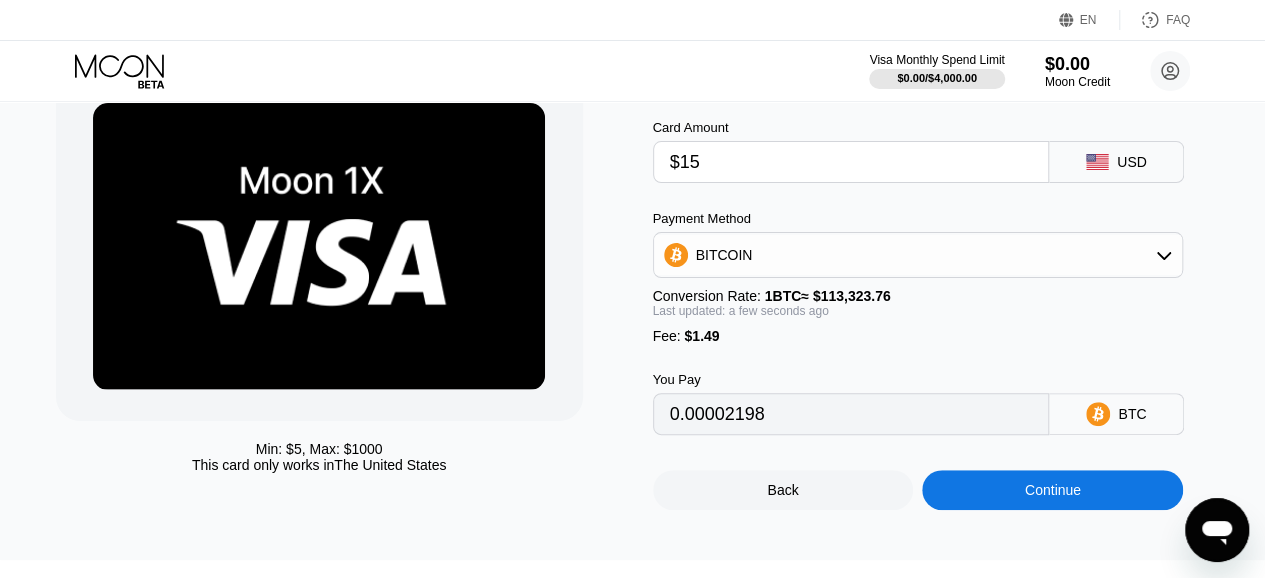 type on "0.00014552" 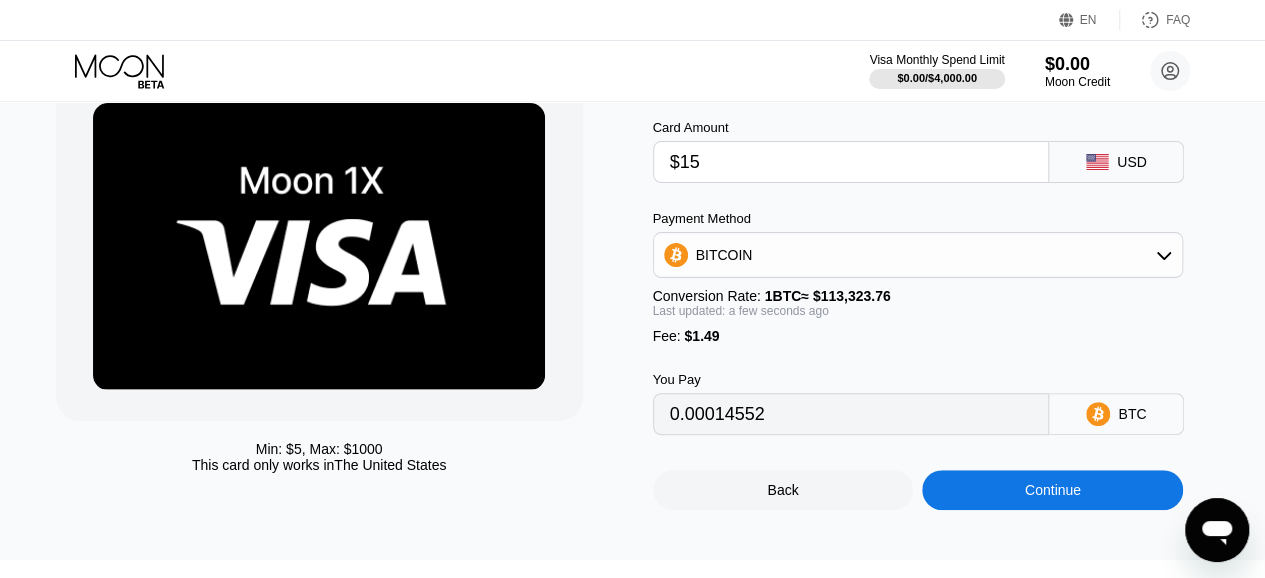 type on "$15" 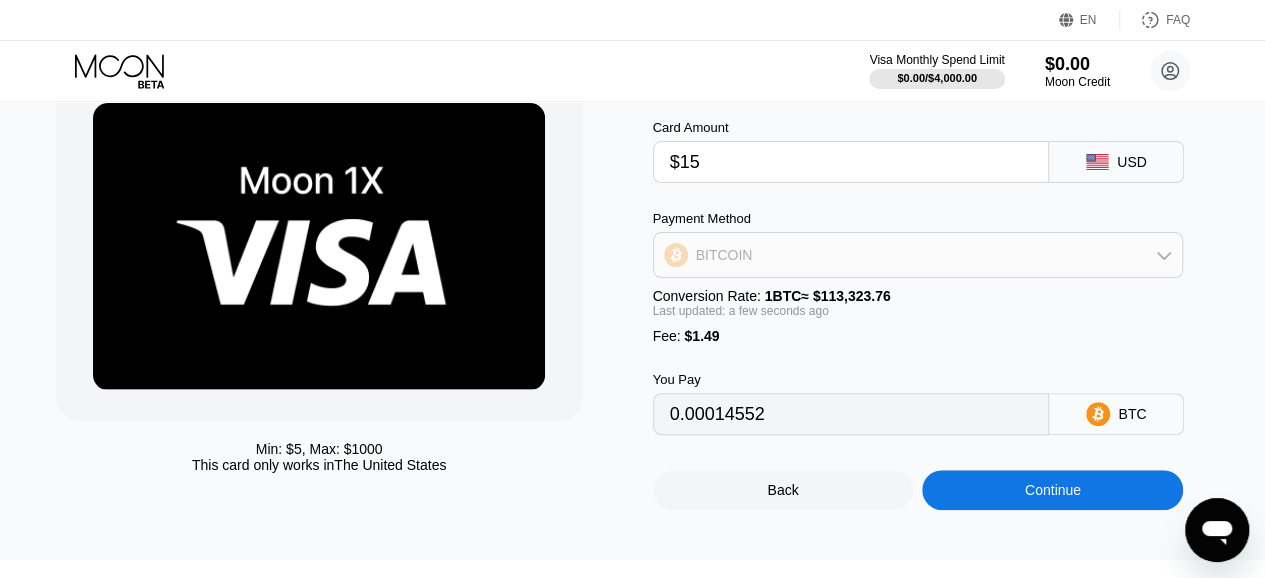 click on "BITCOIN" at bounding box center [918, 255] 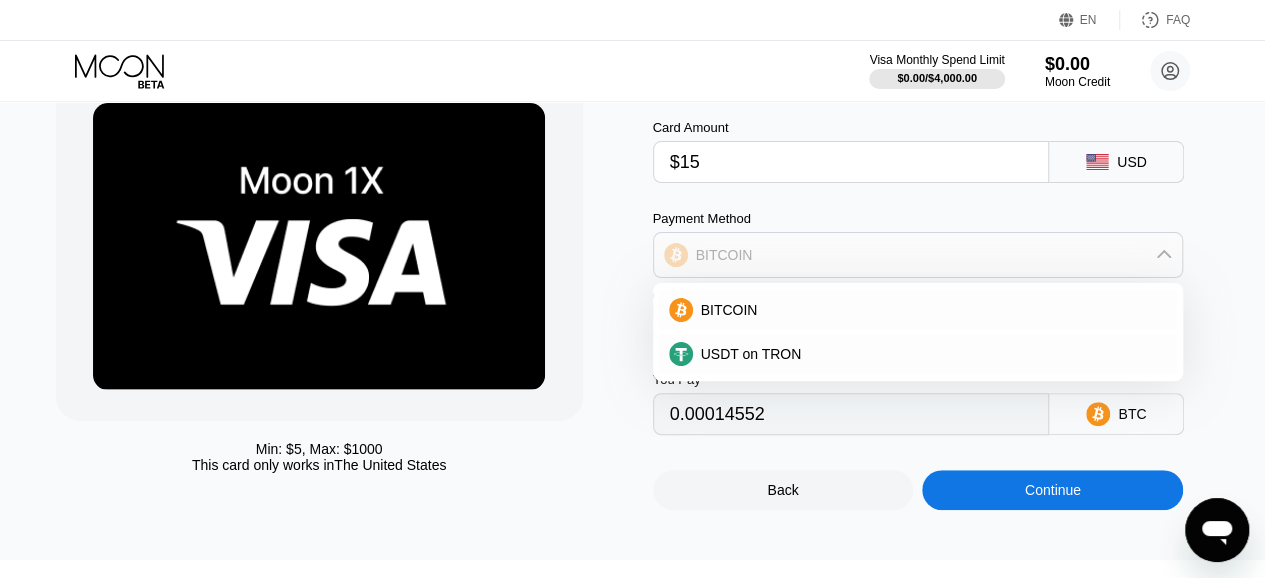click on "BITCOIN" at bounding box center (918, 255) 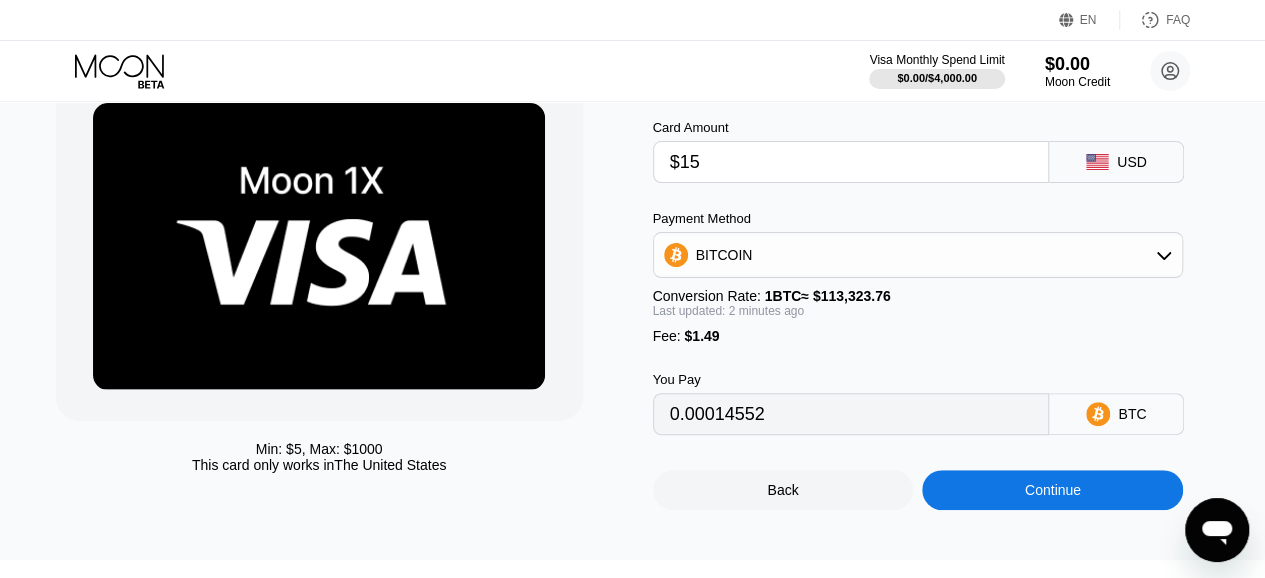click on "BITCOIN" at bounding box center (918, 255) 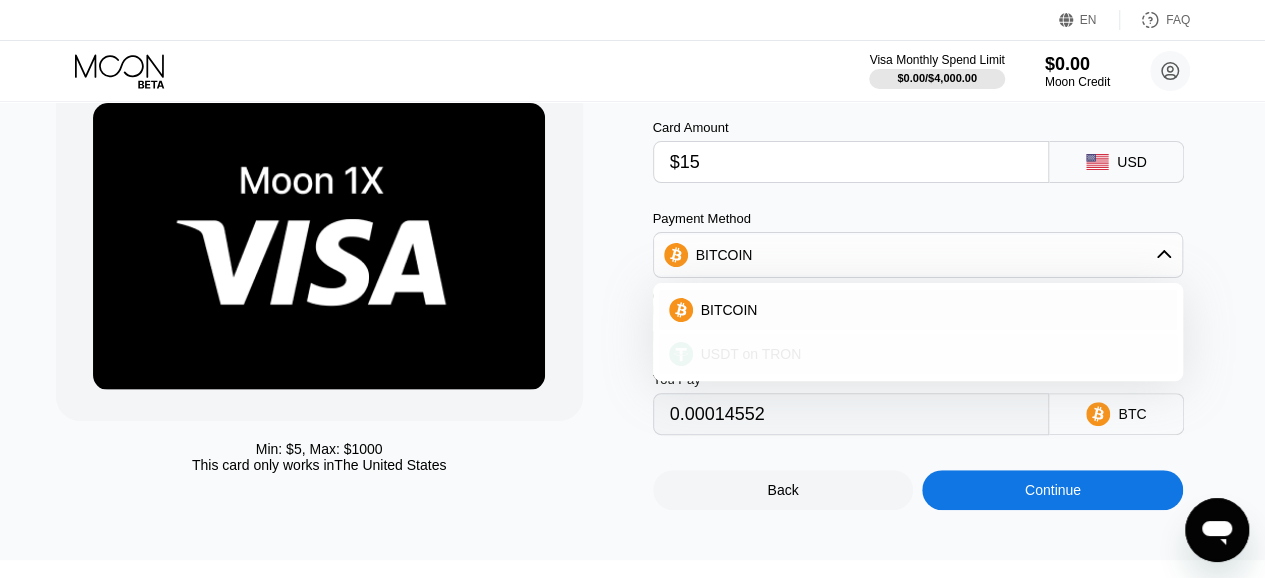 click on "USDT on TRON" at bounding box center (930, 354) 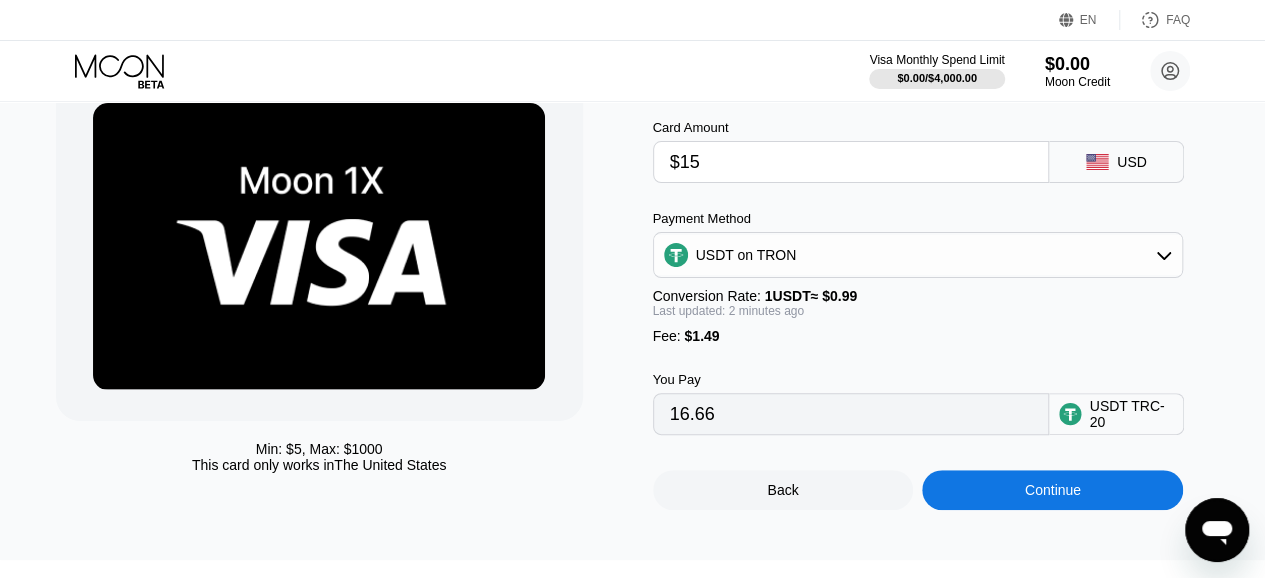 scroll, scrollTop: 200, scrollLeft: 0, axis: vertical 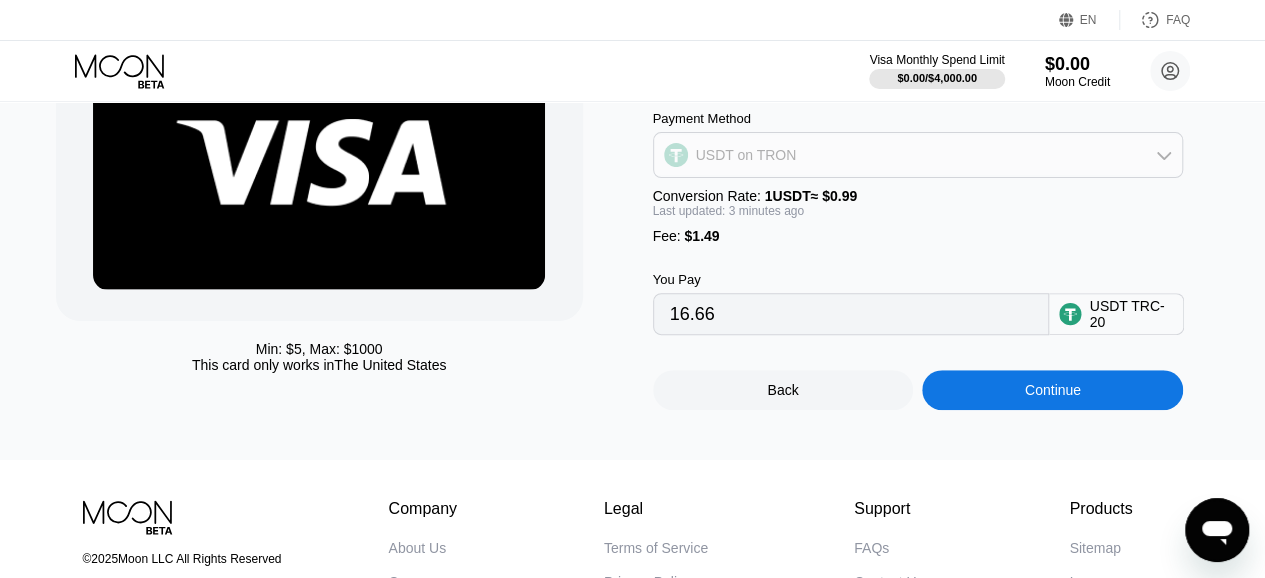 click on "USDT on TRON" at bounding box center [918, 155] 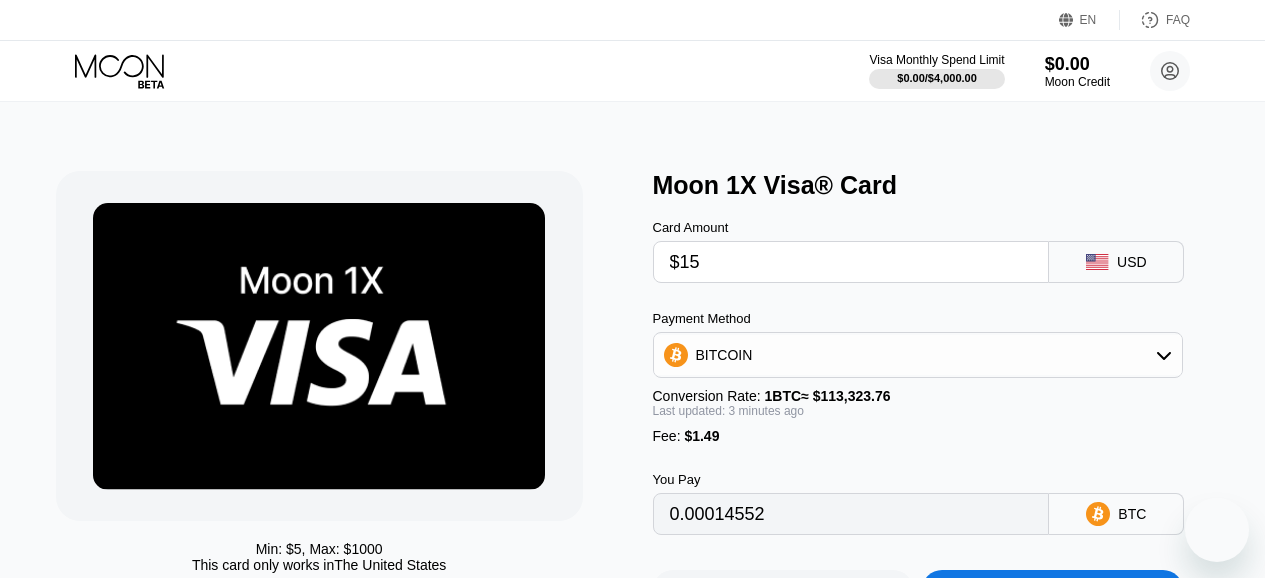 scroll, scrollTop: 200, scrollLeft: 0, axis: vertical 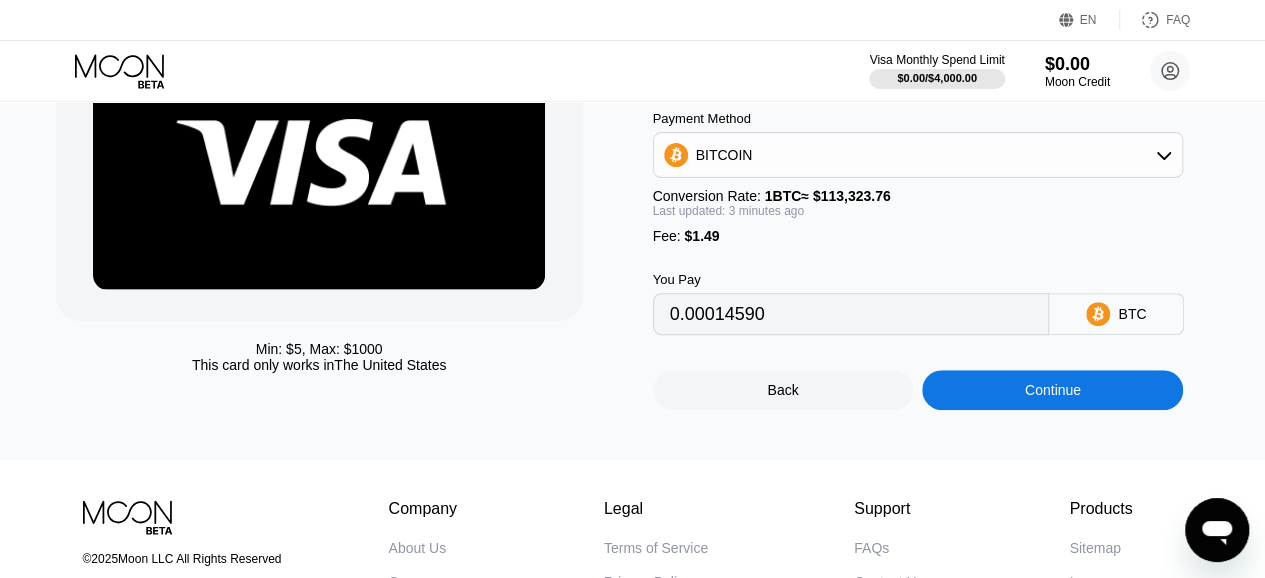 type on "0.00014590" 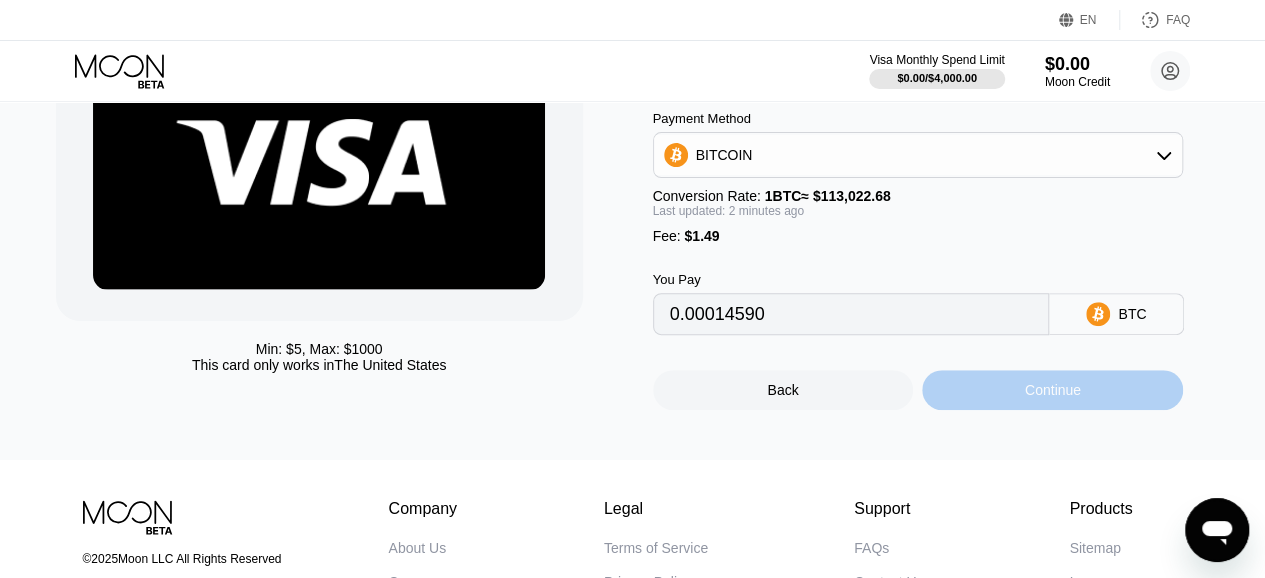 click on "Continue" at bounding box center (1053, 390) 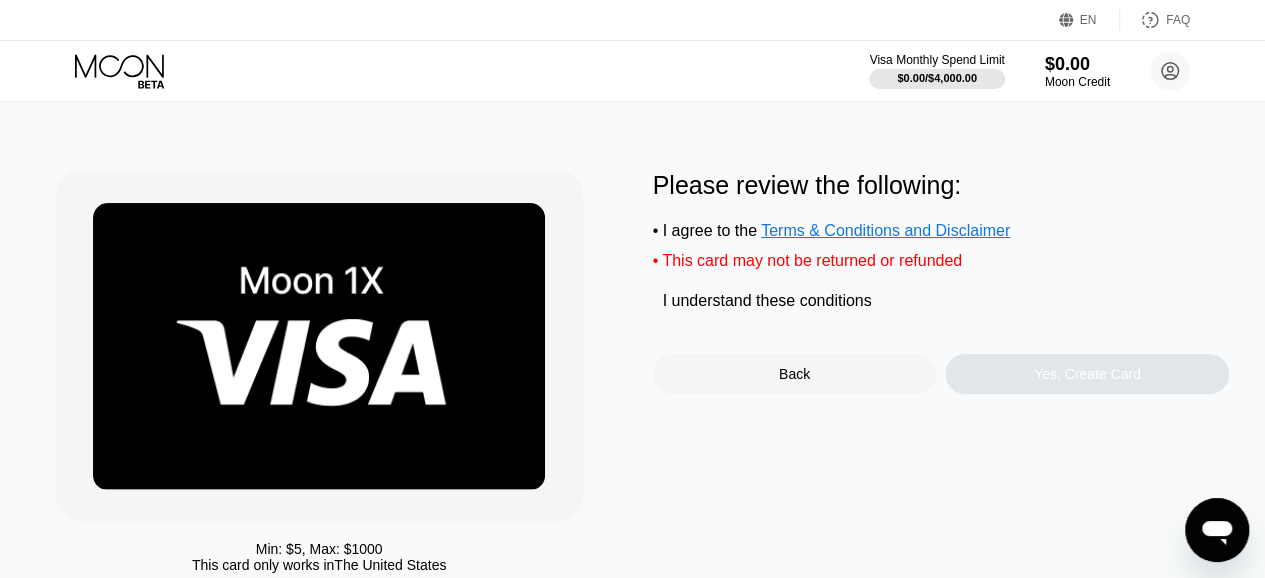 scroll, scrollTop: 0, scrollLeft: 0, axis: both 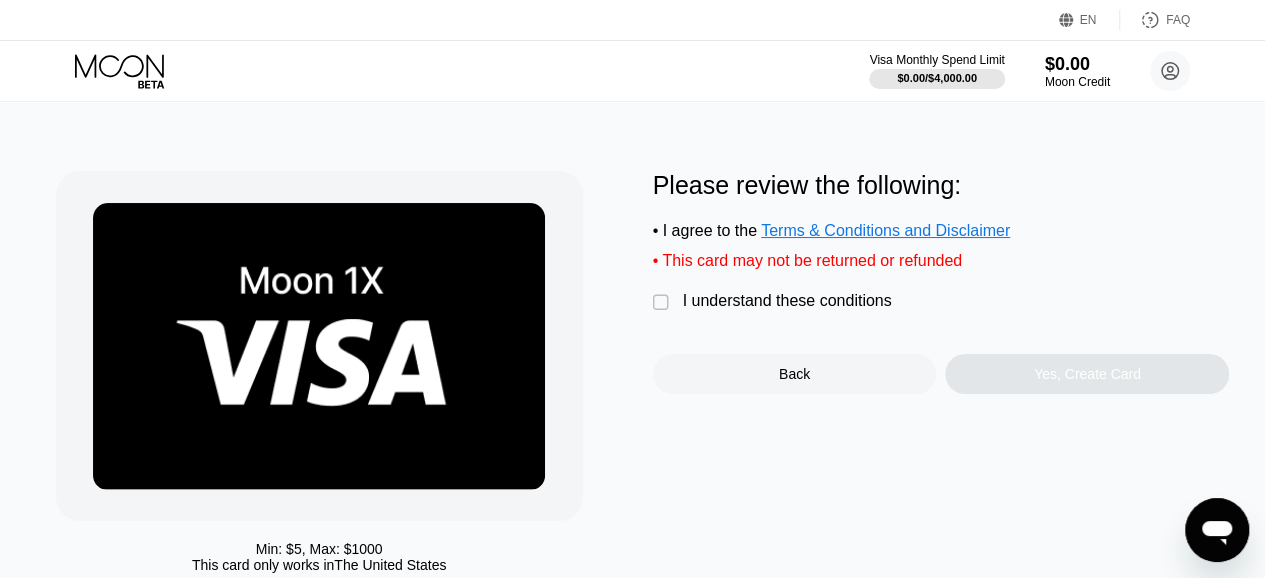 click on "" at bounding box center [663, 303] 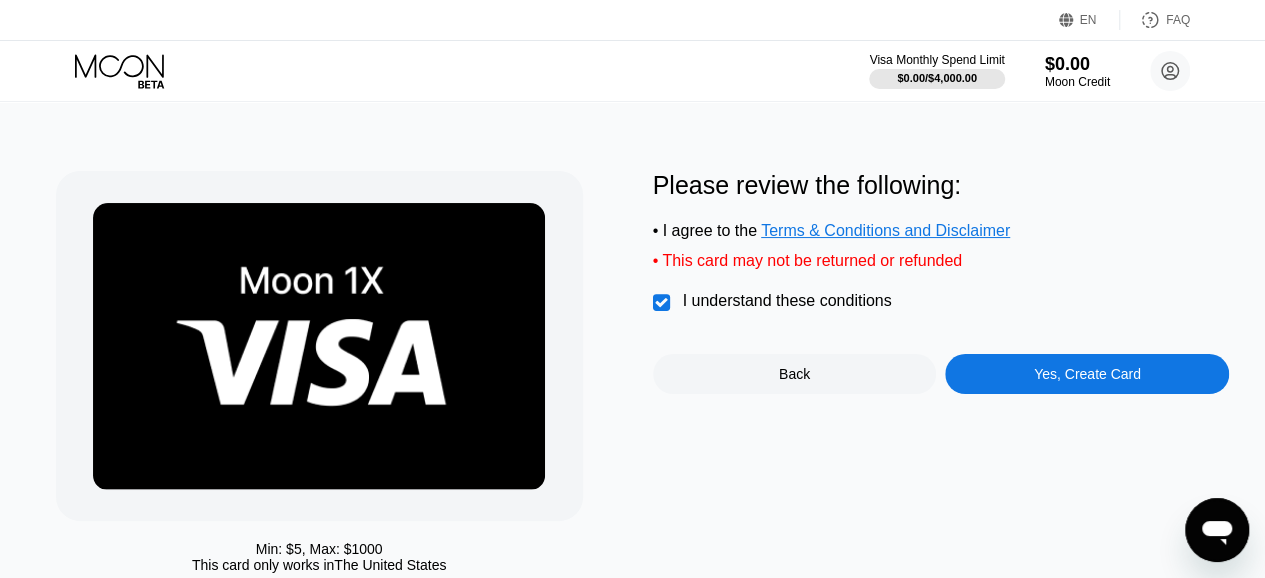 click on "Yes, Create Card" at bounding box center (1087, 374) 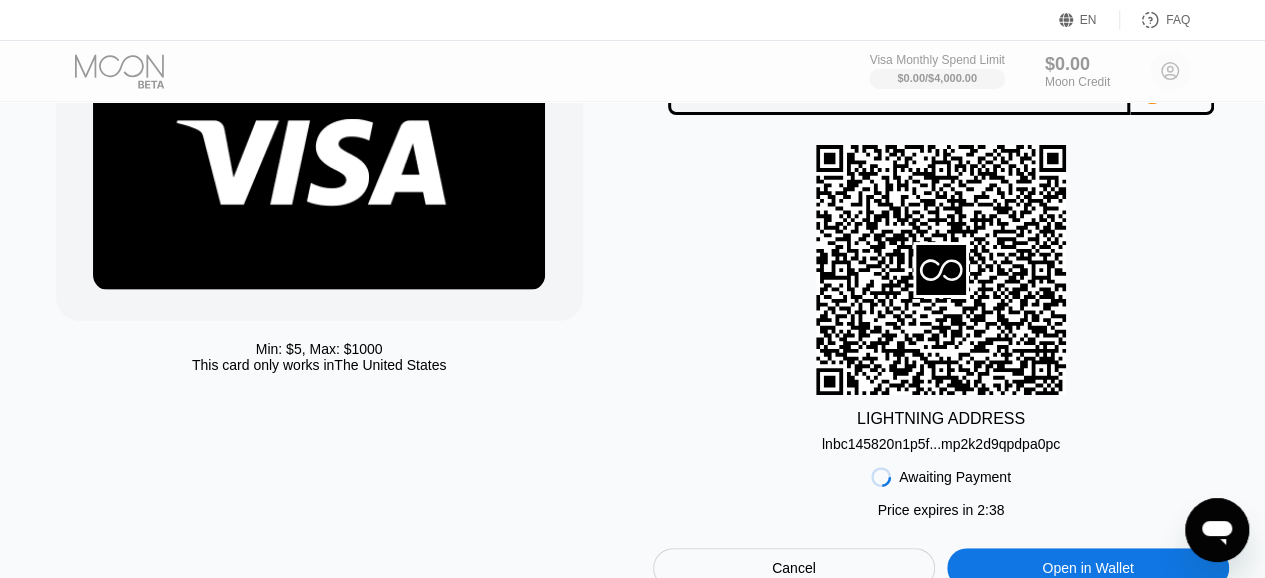 scroll, scrollTop: 0, scrollLeft: 0, axis: both 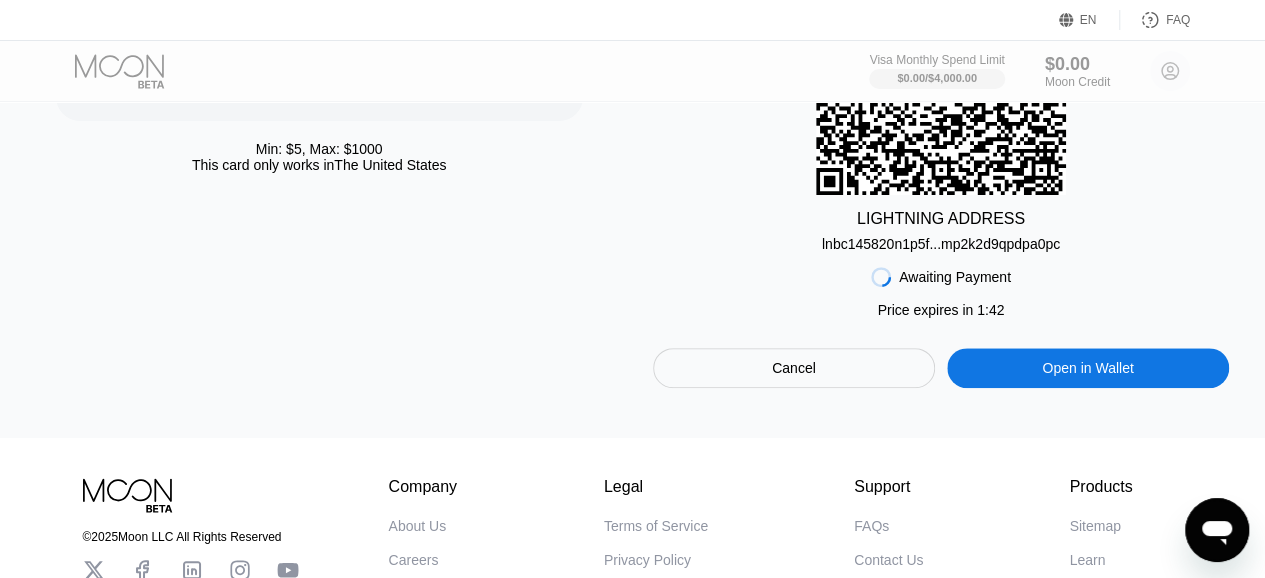 click on "lnbc145820n1p5f...mp2k2d9qpdpa0pc" at bounding box center (941, 244) 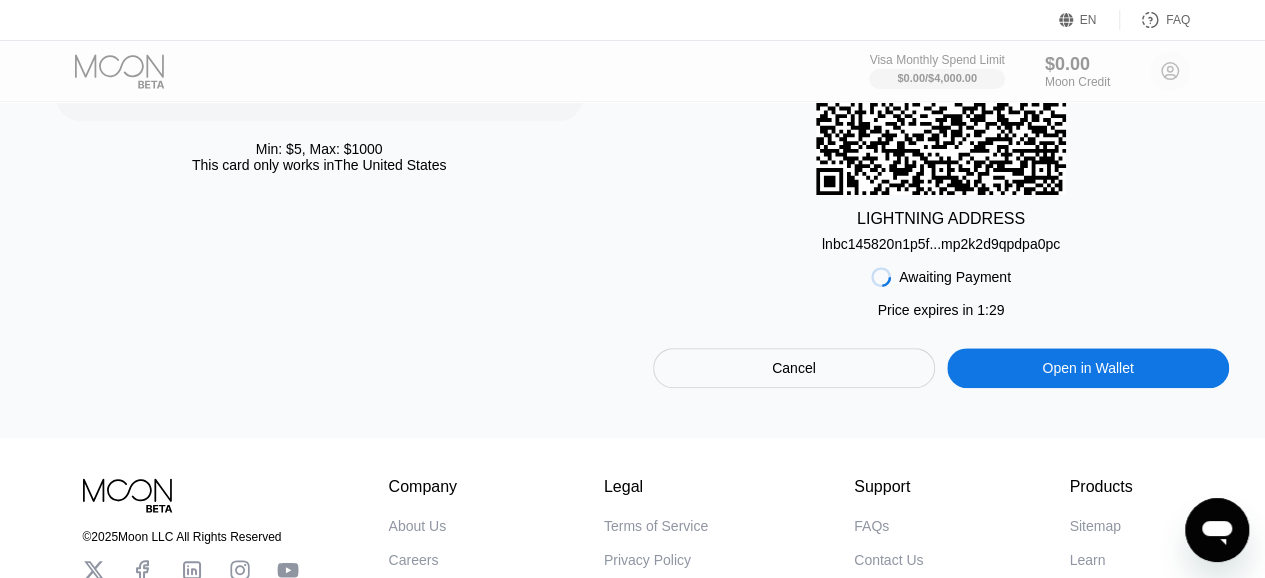 click on "lnbc145820n1p5f...mp2k2d9qpdpa0pc" at bounding box center [941, 244] 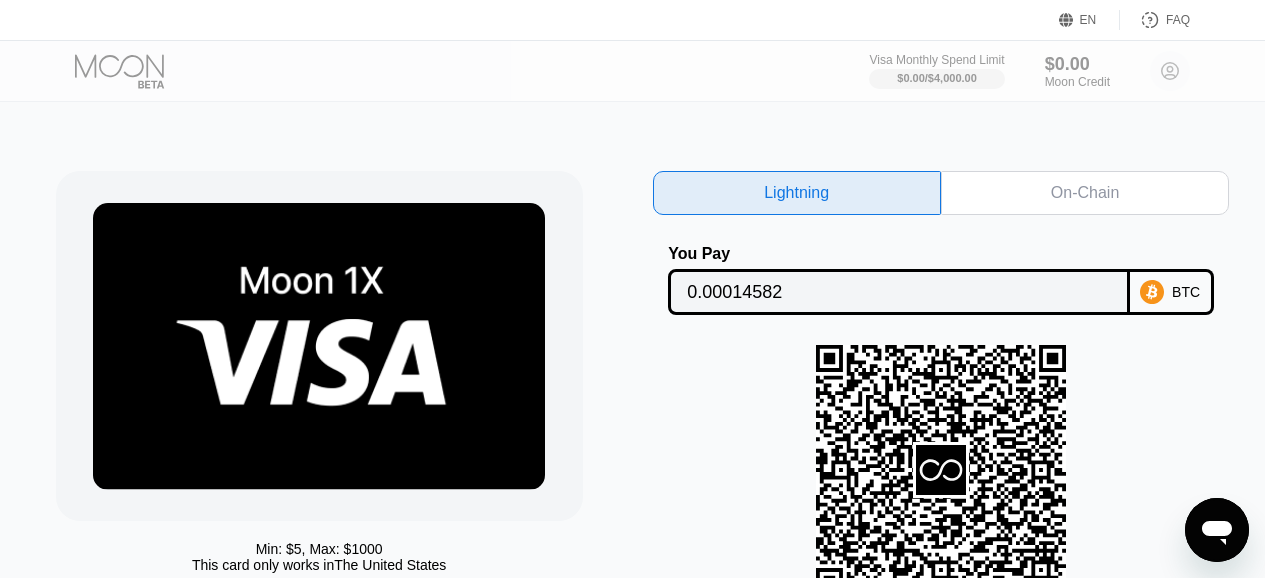 scroll, scrollTop: 400, scrollLeft: 0, axis: vertical 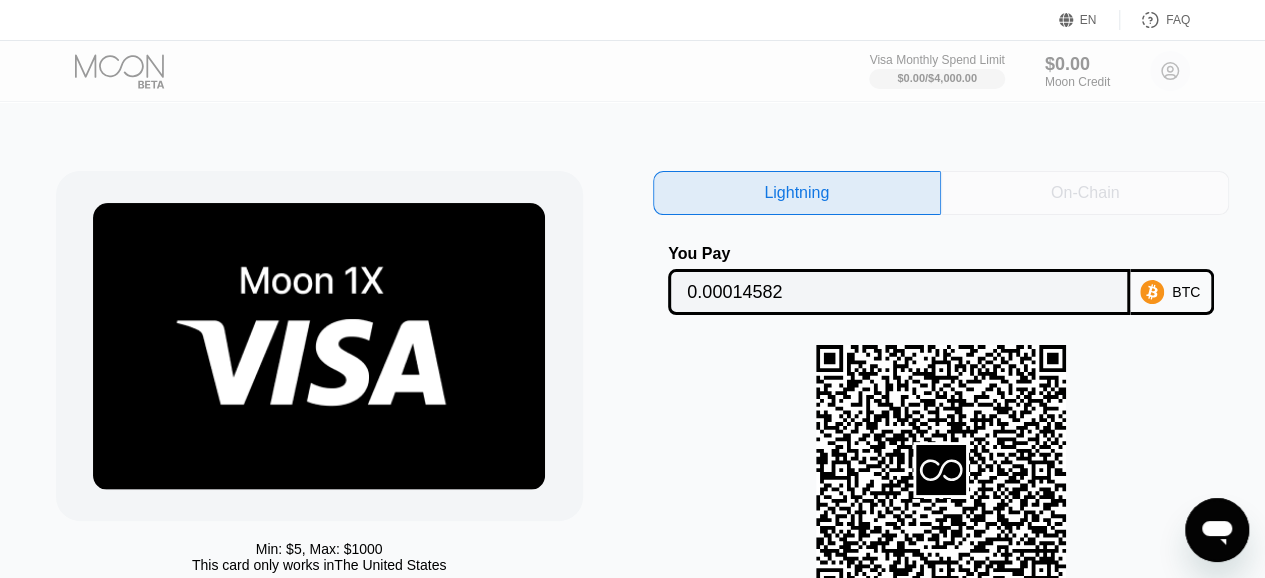 click on "On-Chain" at bounding box center [1085, 193] 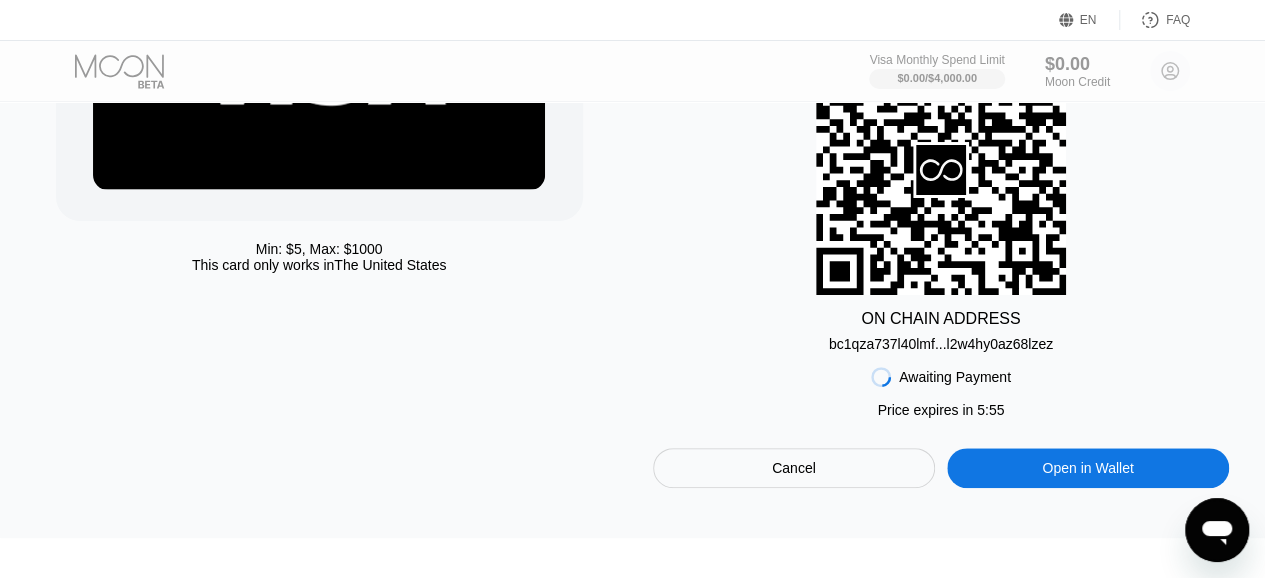 scroll, scrollTop: 100, scrollLeft: 0, axis: vertical 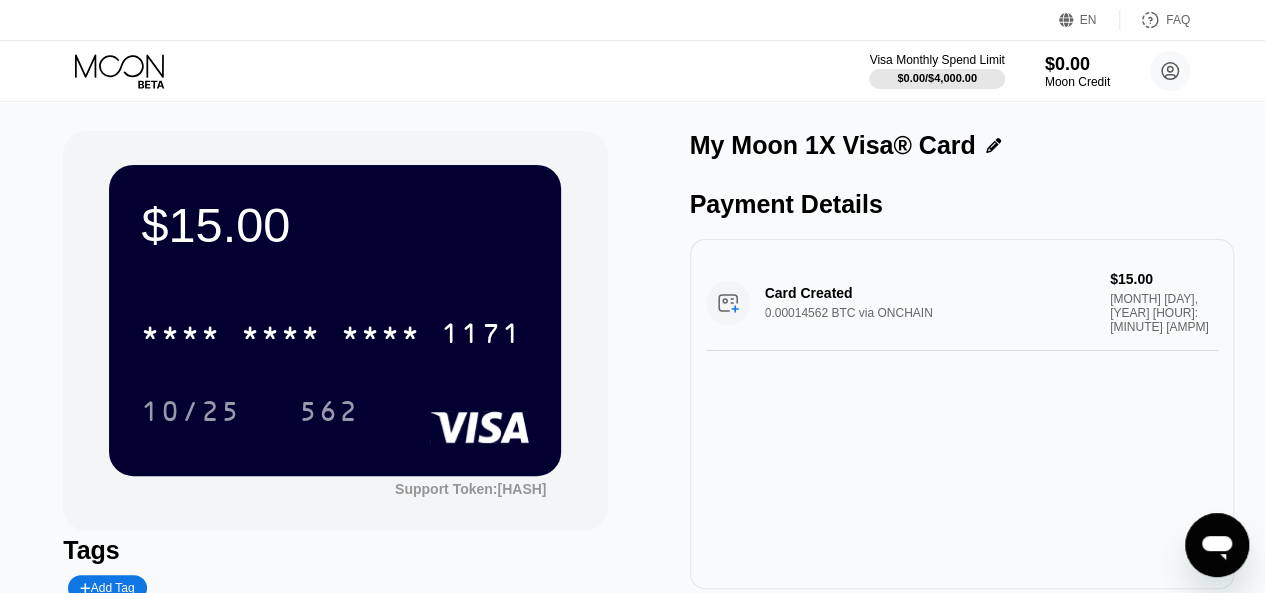 click on "[CARD]" at bounding box center [335, 327] 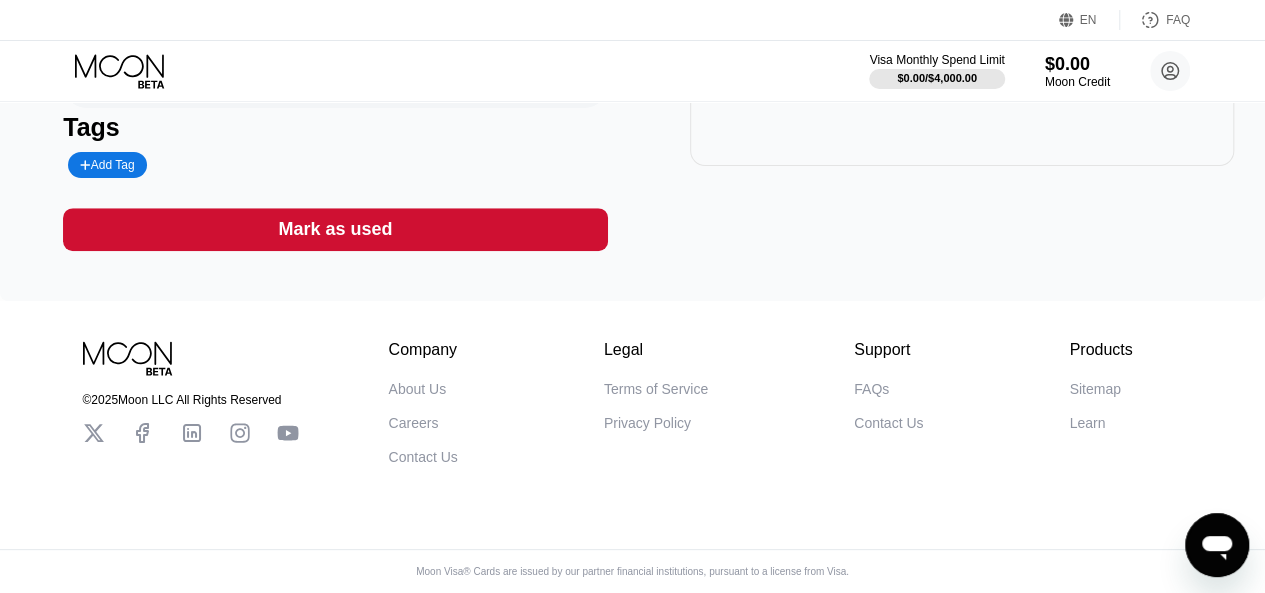 scroll, scrollTop: 0, scrollLeft: 0, axis: both 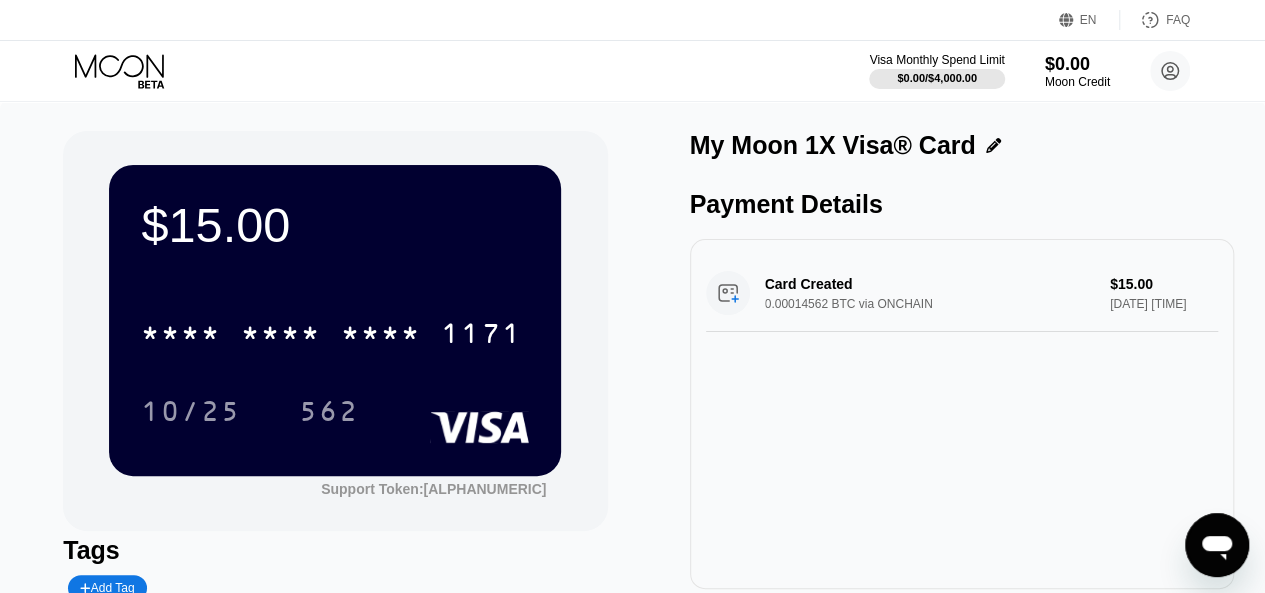 click on "[MM]/[YY] [NUMBER]" at bounding box center (335, 411) 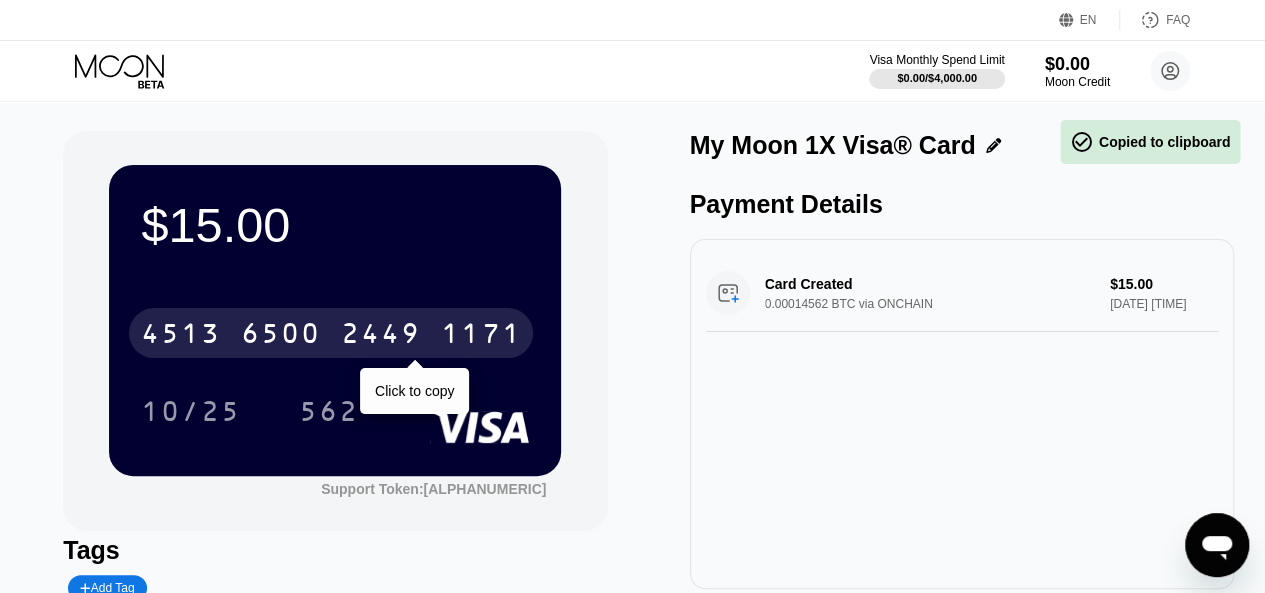 click on "2449" at bounding box center [381, 336] 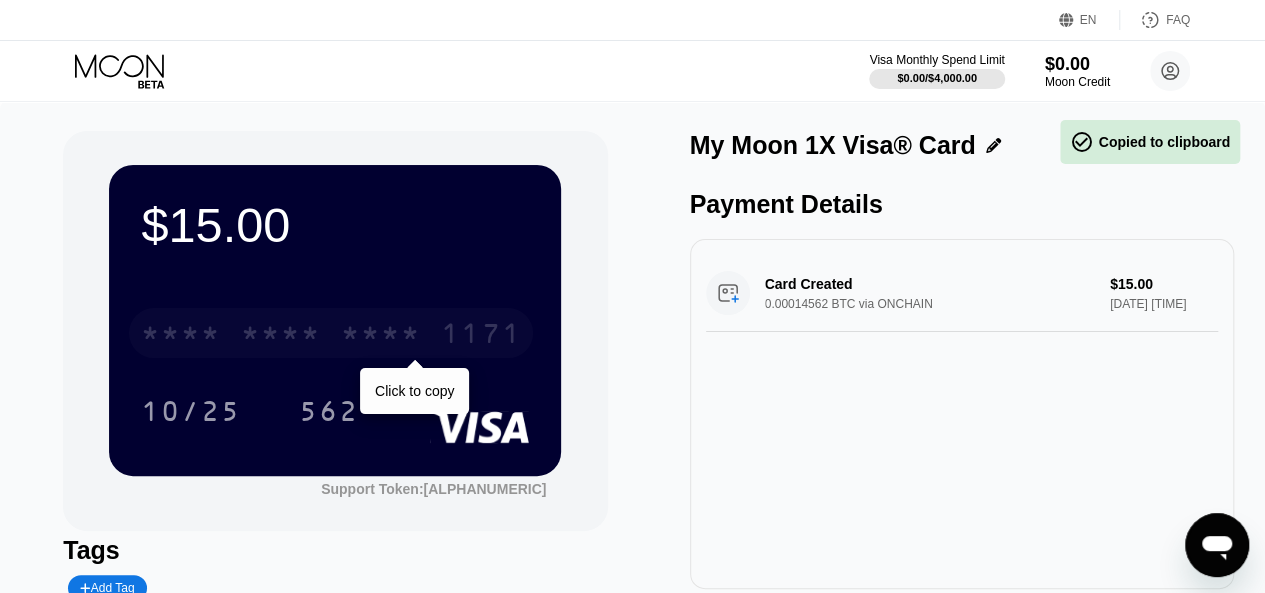 click on "* * * *" at bounding box center [381, 336] 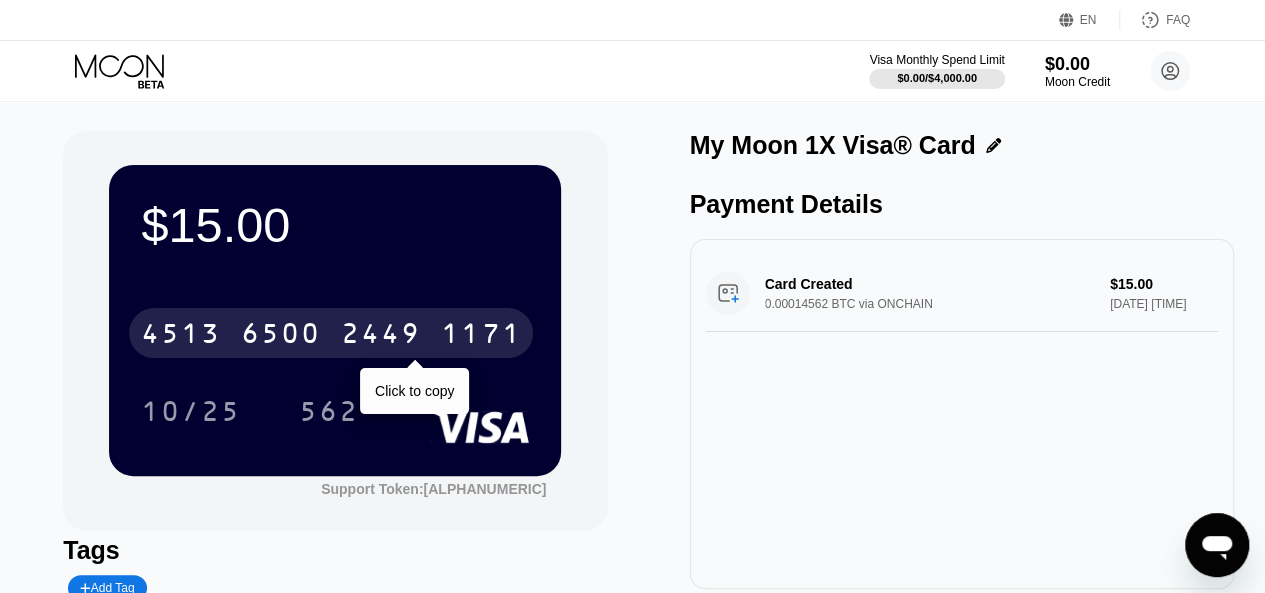 click on "2449" at bounding box center [381, 336] 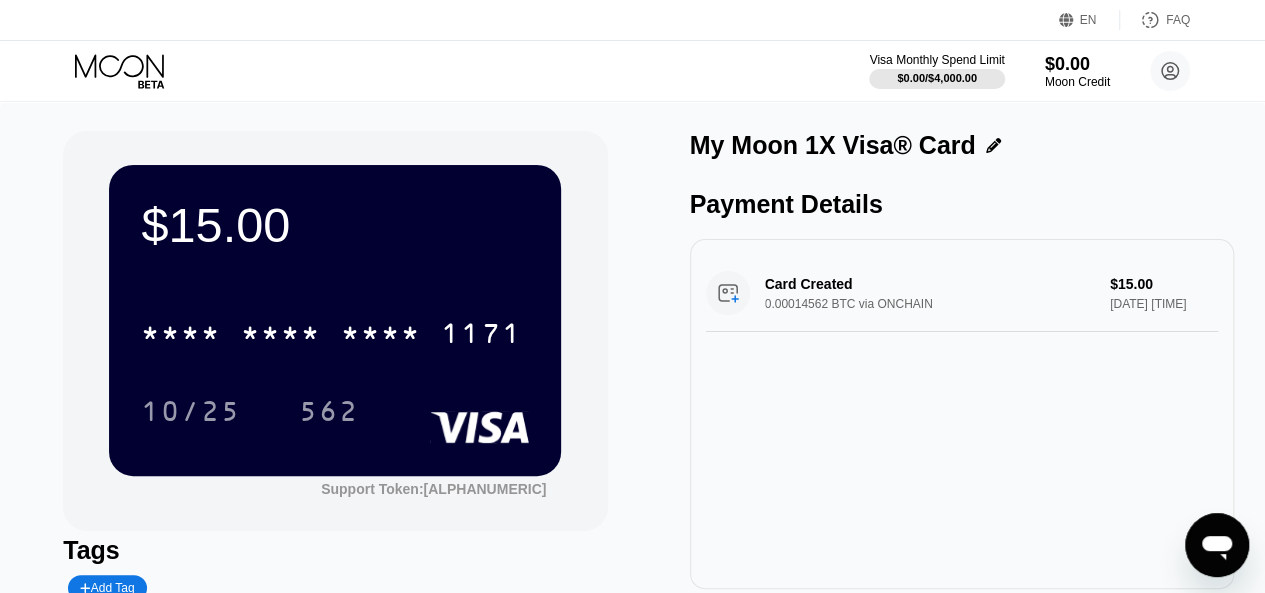 scroll, scrollTop: 200, scrollLeft: 0, axis: vertical 